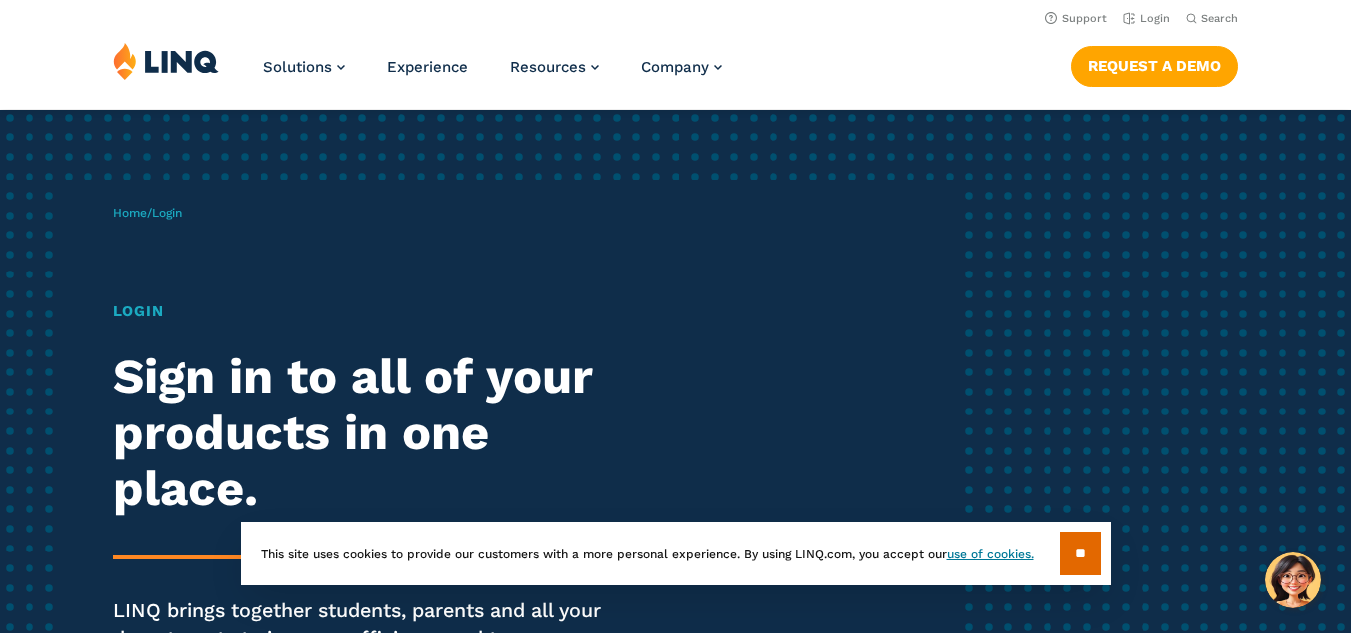 scroll, scrollTop: 0, scrollLeft: 0, axis: both 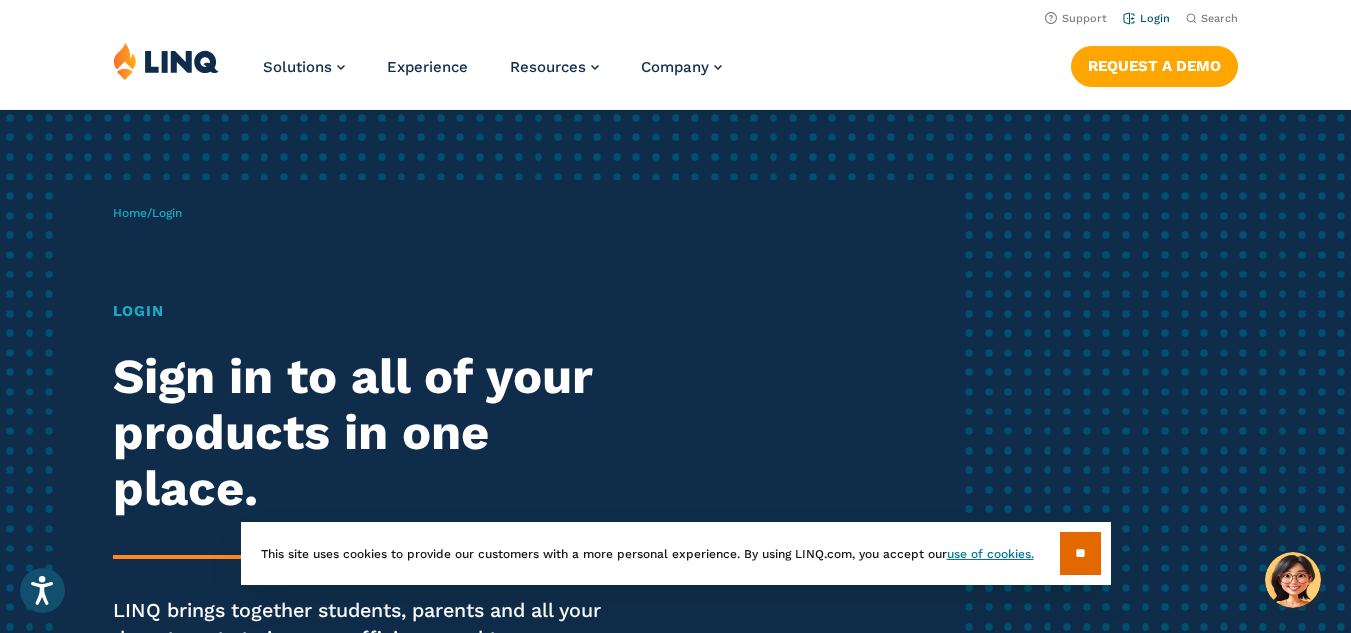 click on "Login" at bounding box center (1146, 18) 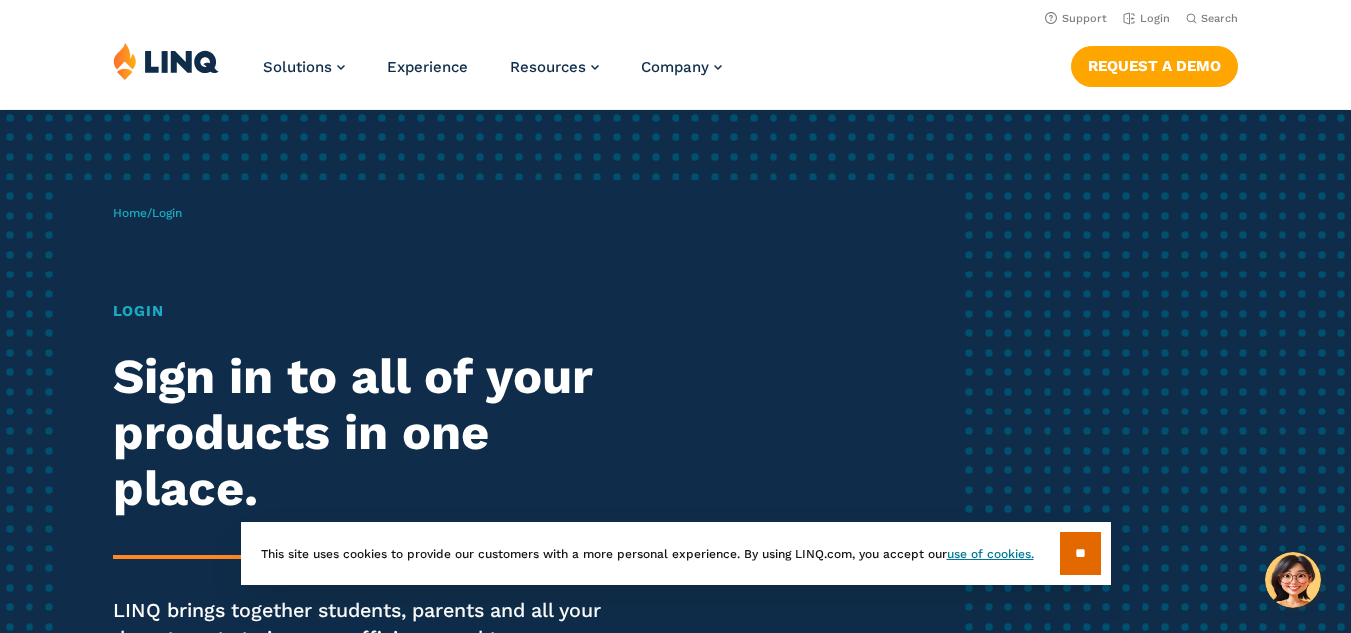 scroll, scrollTop: 0, scrollLeft: 0, axis: both 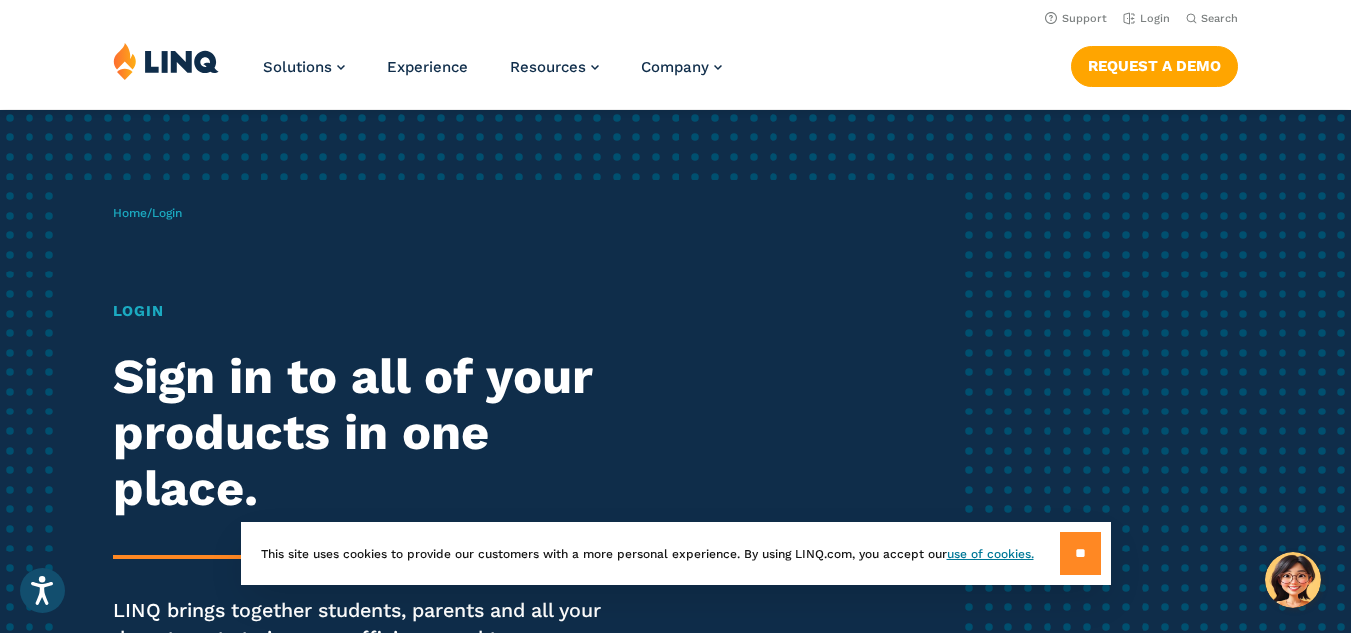 click on "**" at bounding box center (1080, 553) 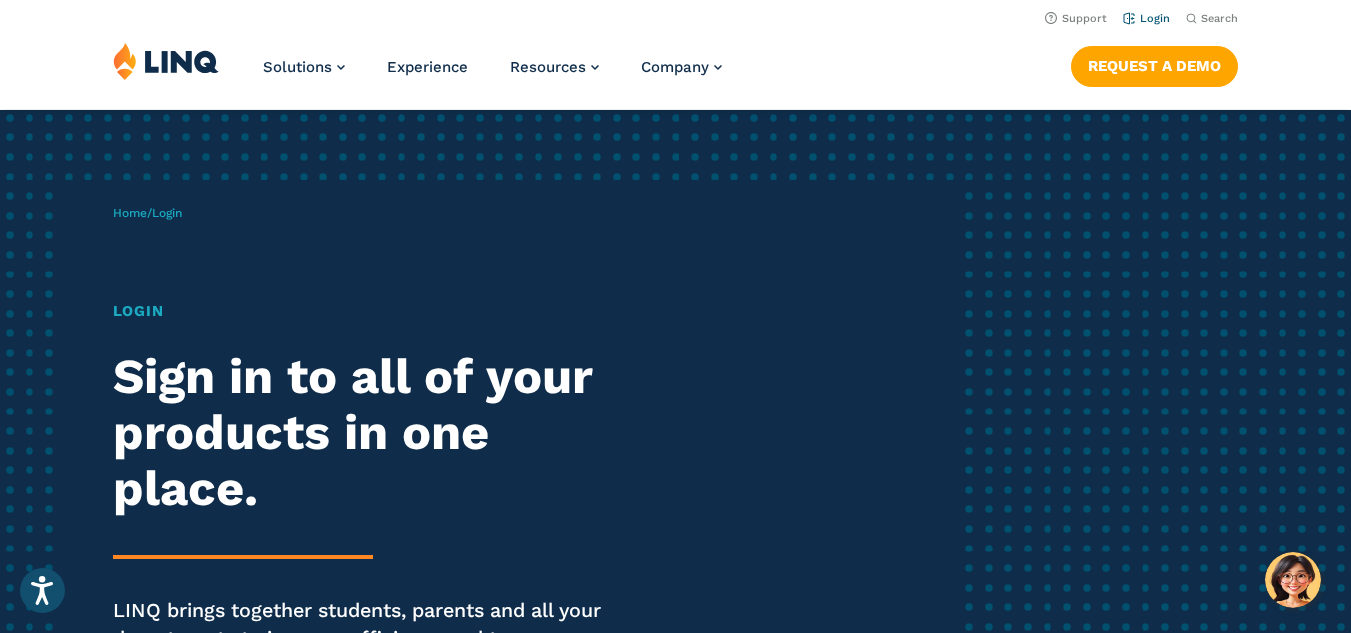 click on "Login" at bounding box center (1146, 18) 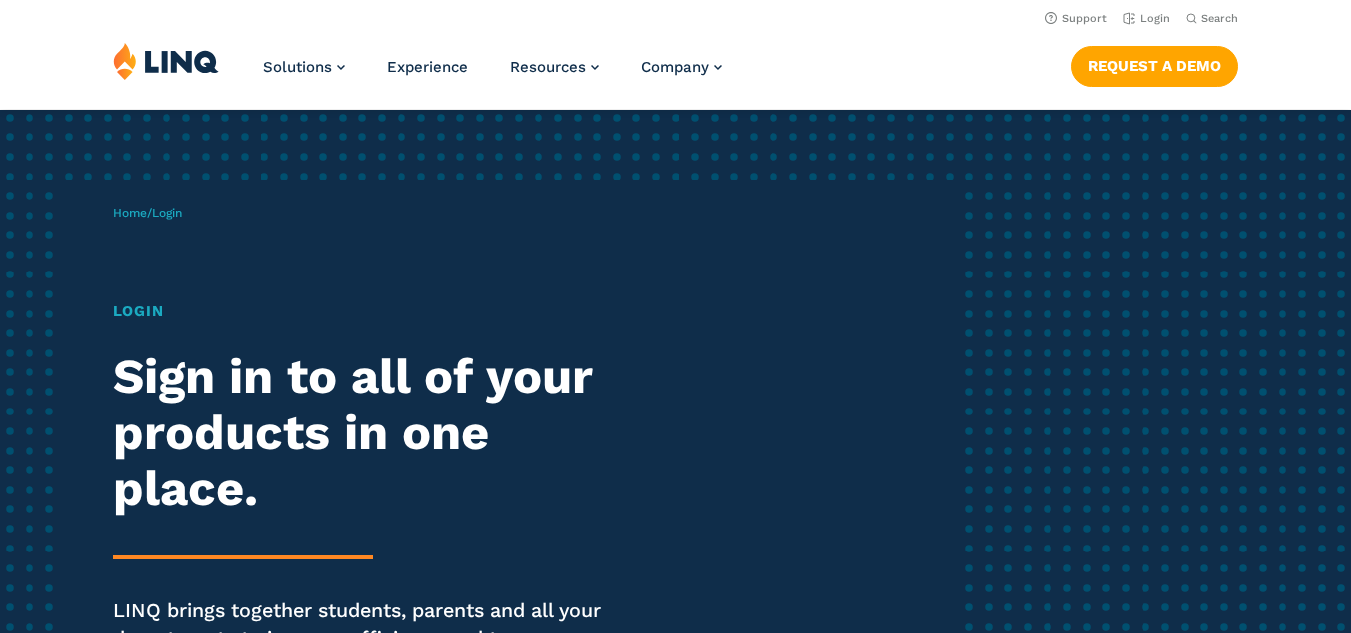 scroll, scrollTop: 0, scrollLeft: 0, axis: both 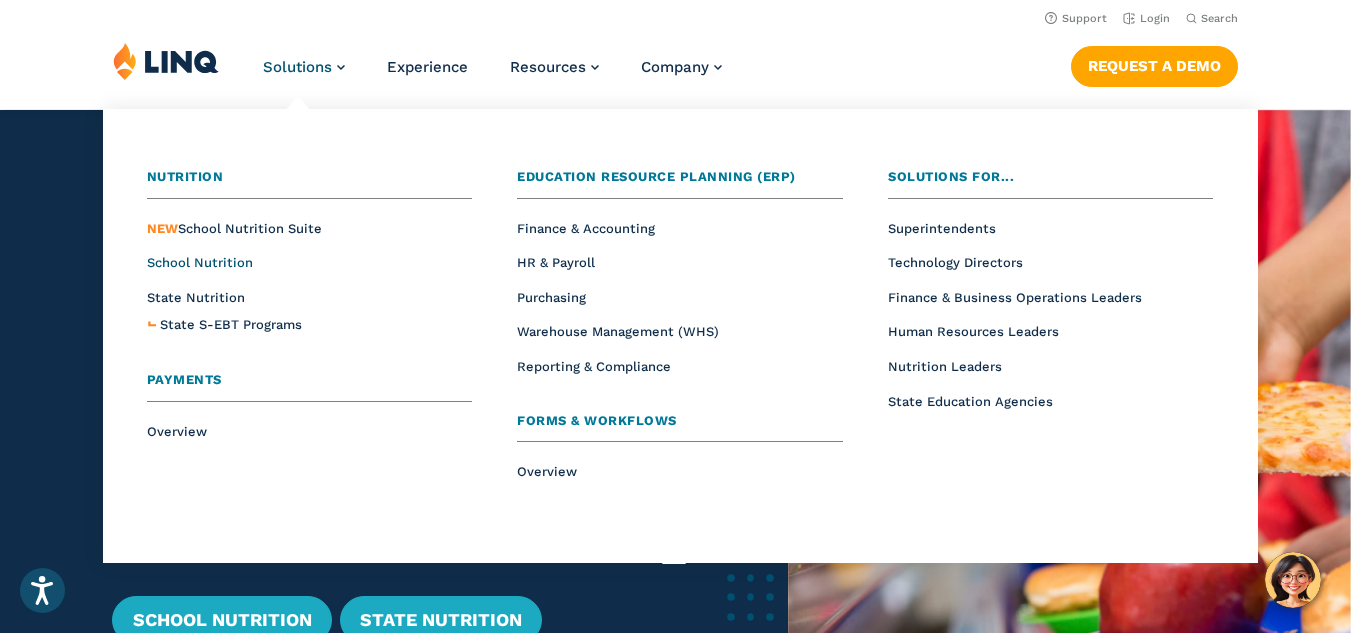 click on "School Nutrition" at bounding box center (200, 262) 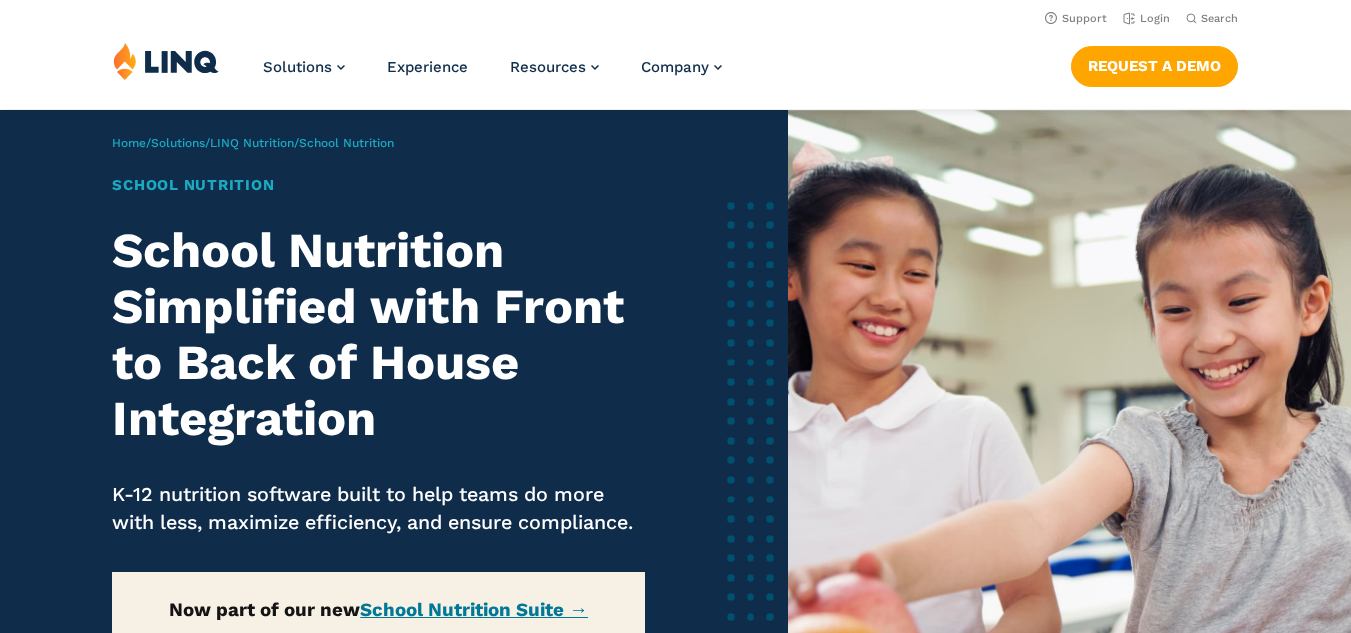 scroll, scrollTop: 0, scrollLeft: 0, axis: both 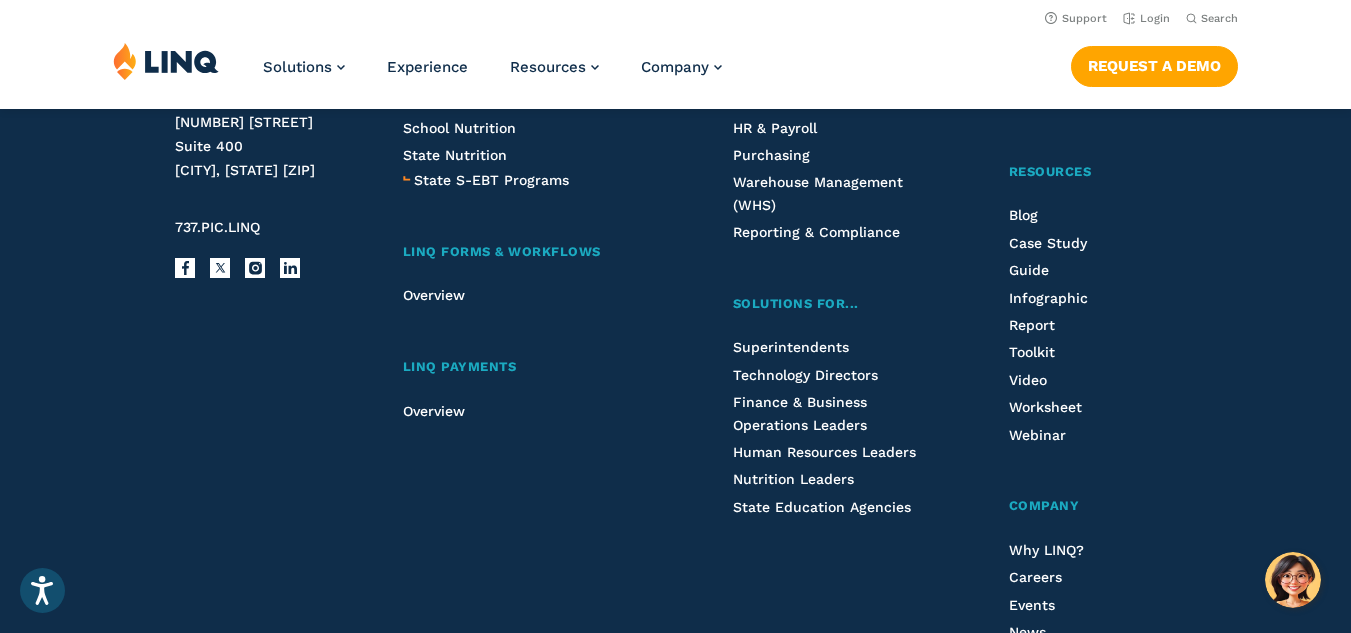 click on "NEW  School Nutrition Suite" at bounding box center (496, 100) 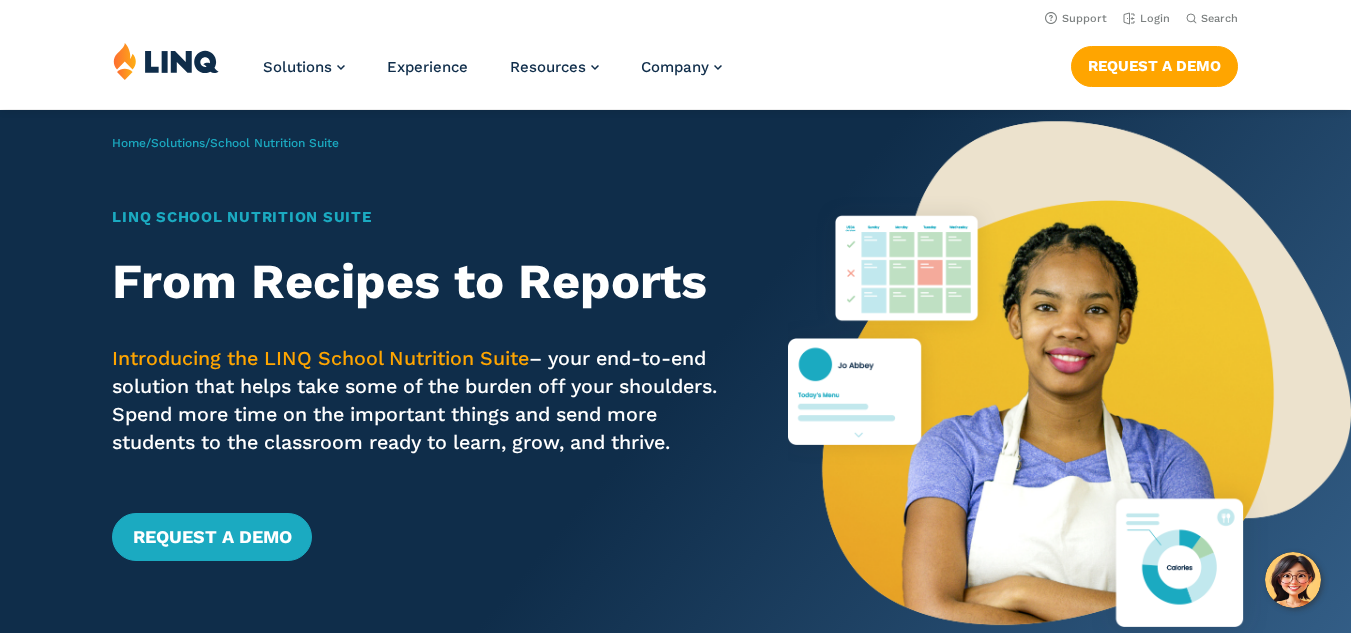 scroll, scrollTop: 0, scrollLeft: 0, axis: both 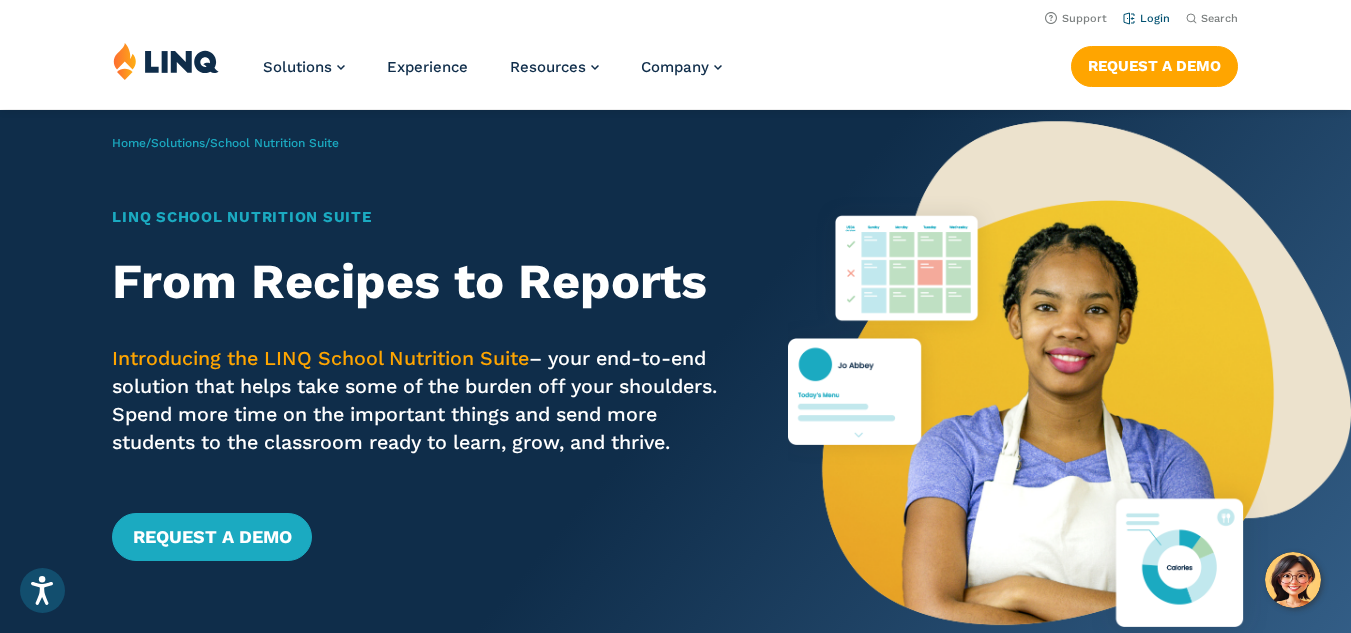 click on "Login" at bounding box center [1146, 18] 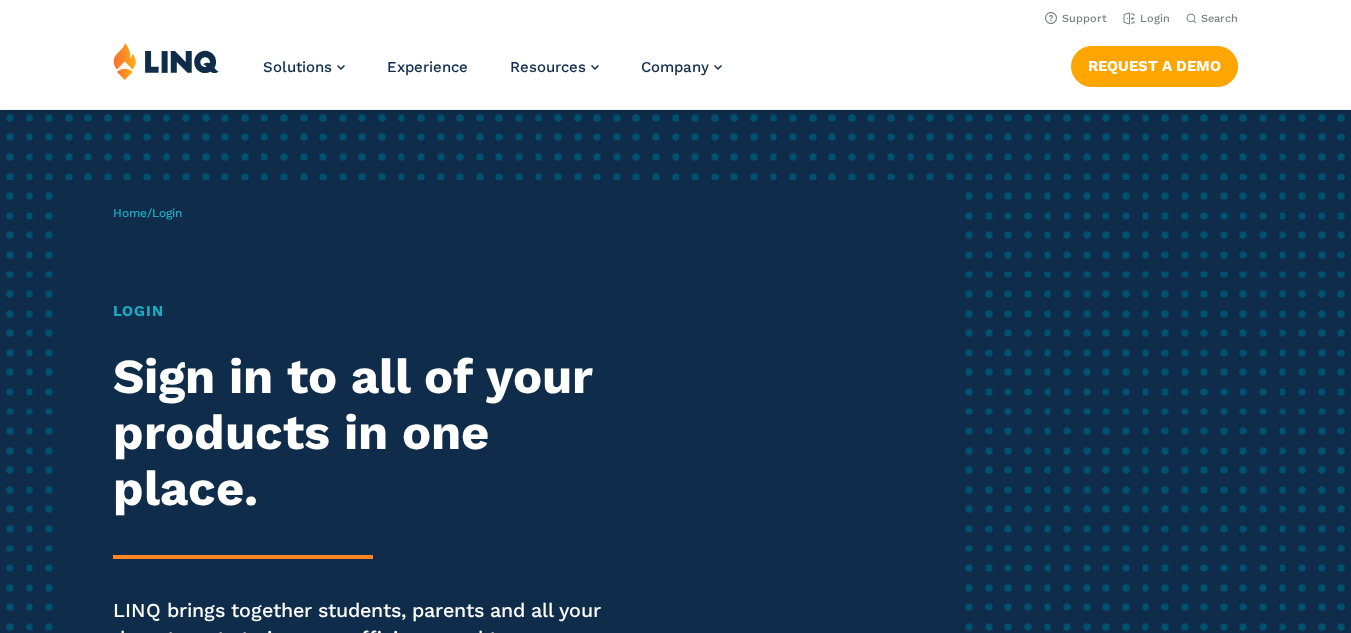 scroll, scrollTop: 0, scrollLeft: 0, axis: both 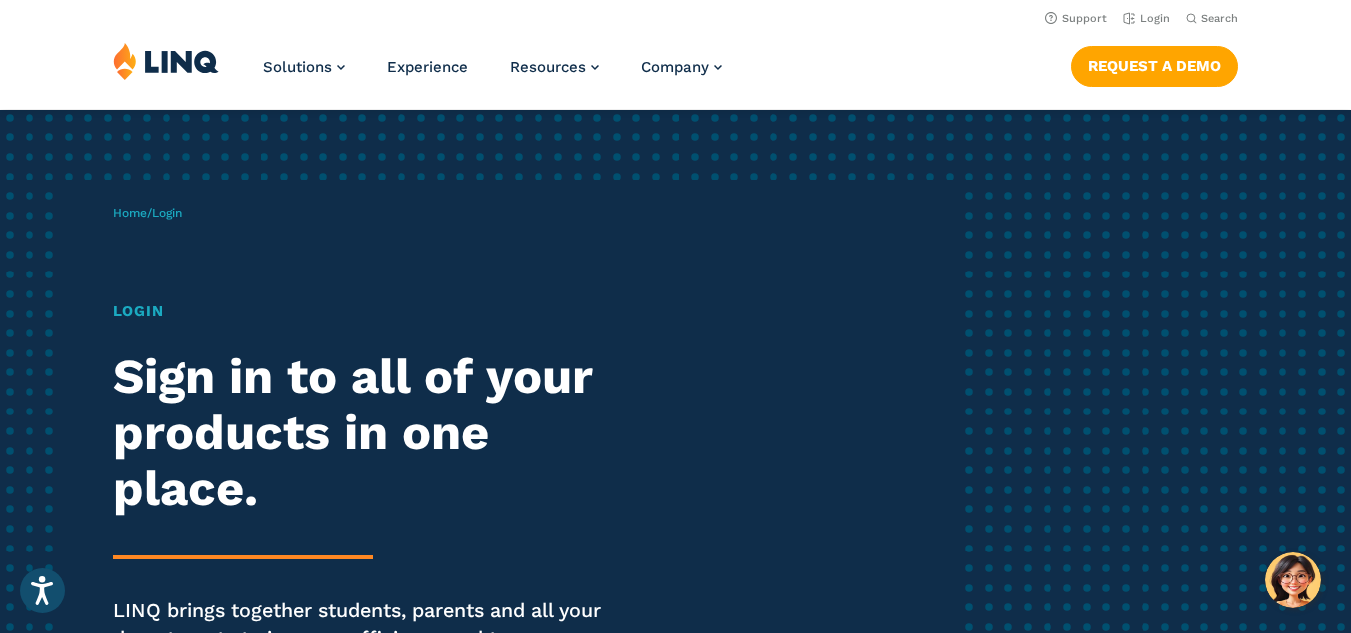 click at bounding box center (166, 61) 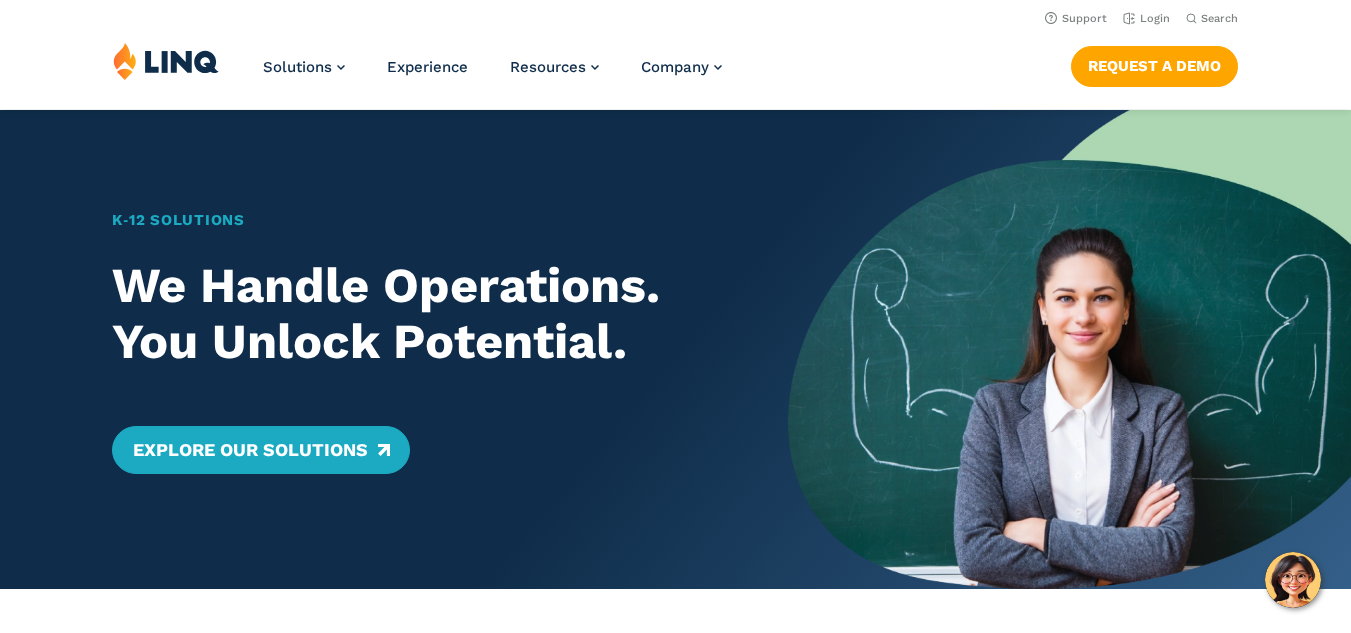 scroll, scrollTop: 0, scrollLeft: 0, axis: both 